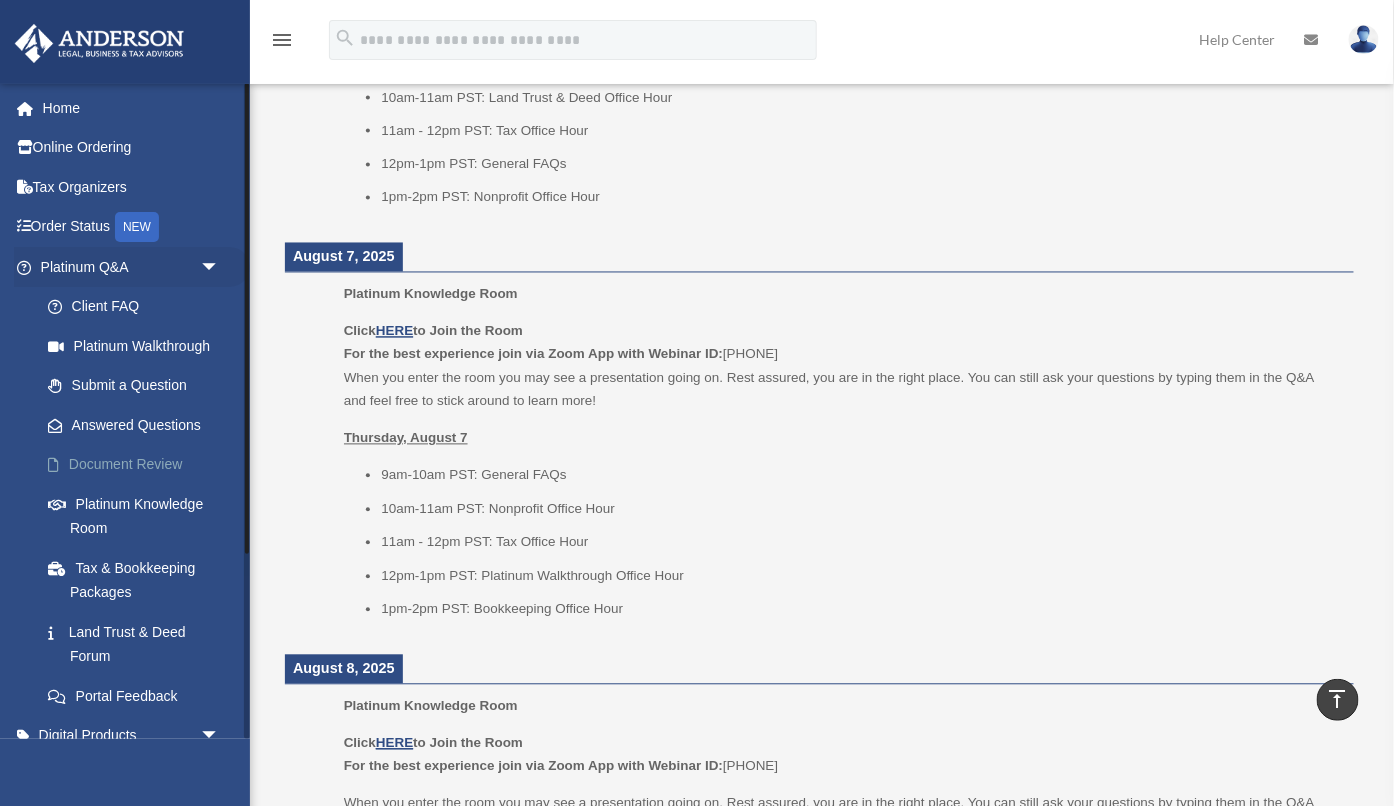 scroll, scrollTop: 1147, scrollLeft: 0, axis: vertical 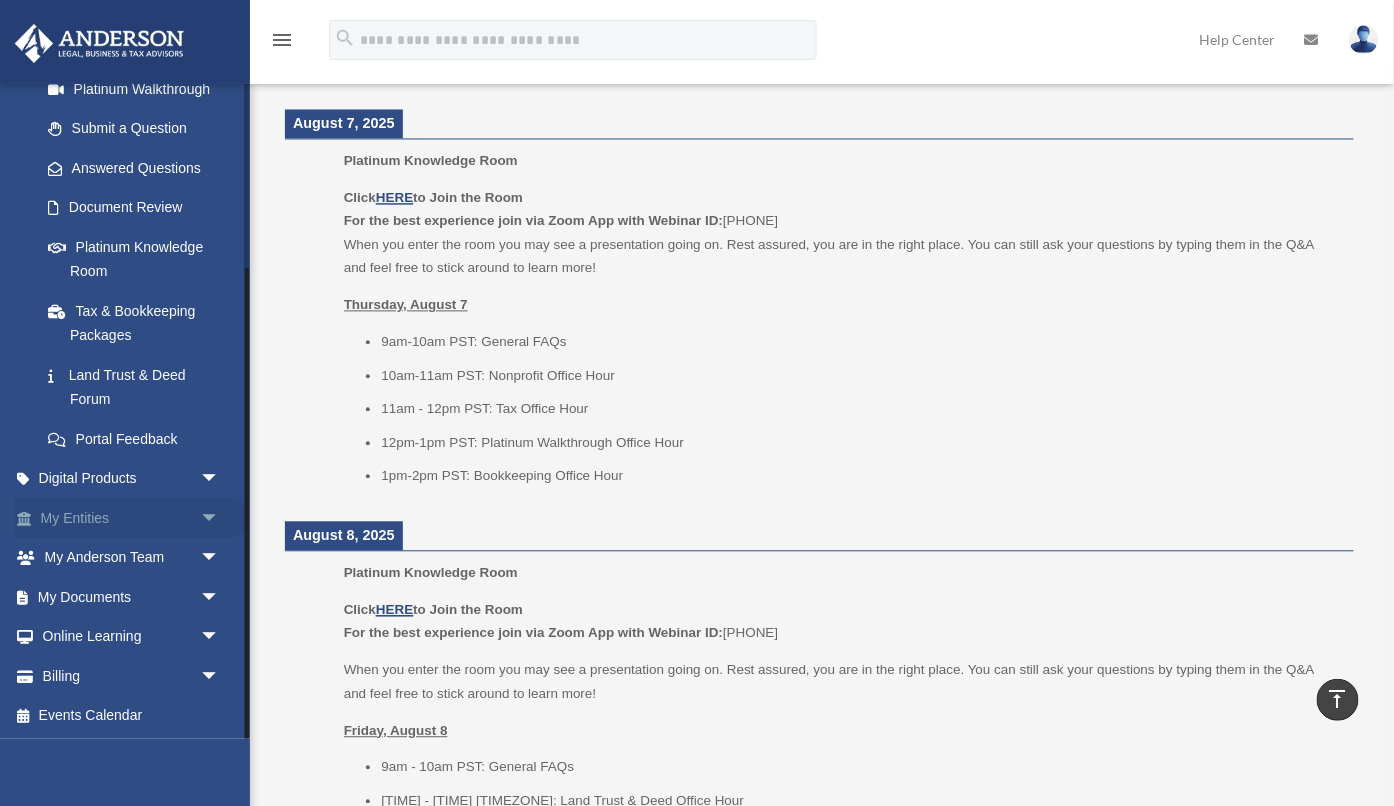 click on "arrow_drop_down" at bounding box center [220, 518] 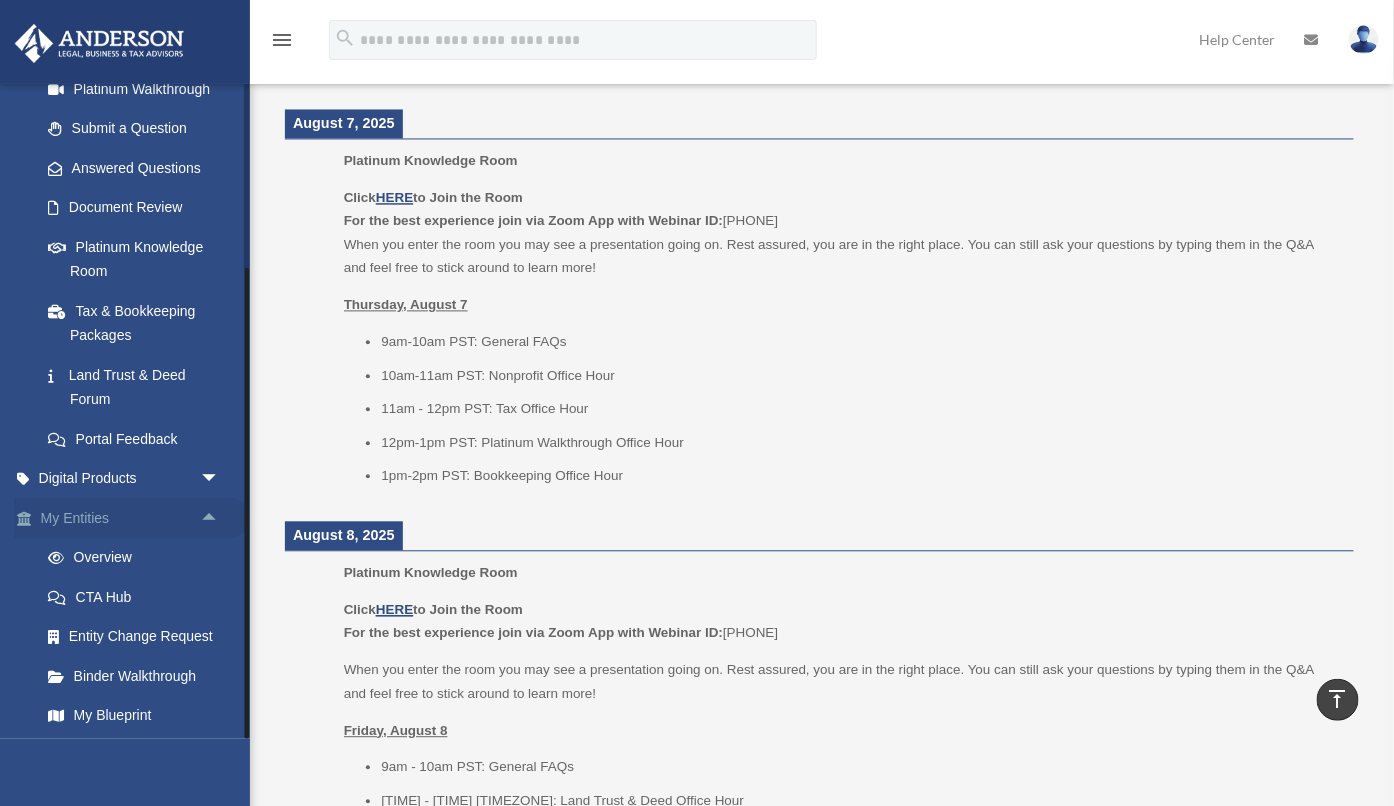 click on "My Entities arrow_drop_up" at bounding box center [132, 518] 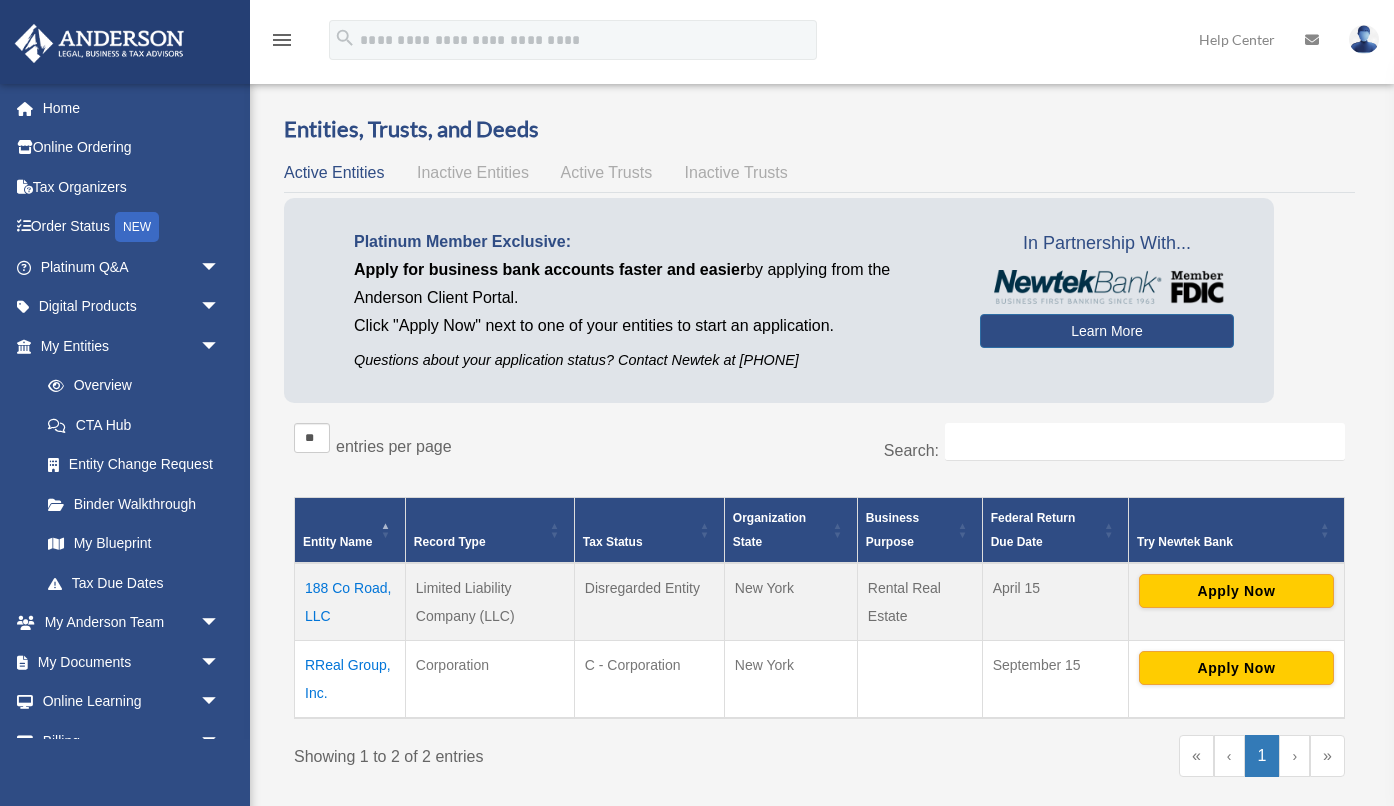 scroll, scrollTop: 0, scrollLeft: 0, axis: both 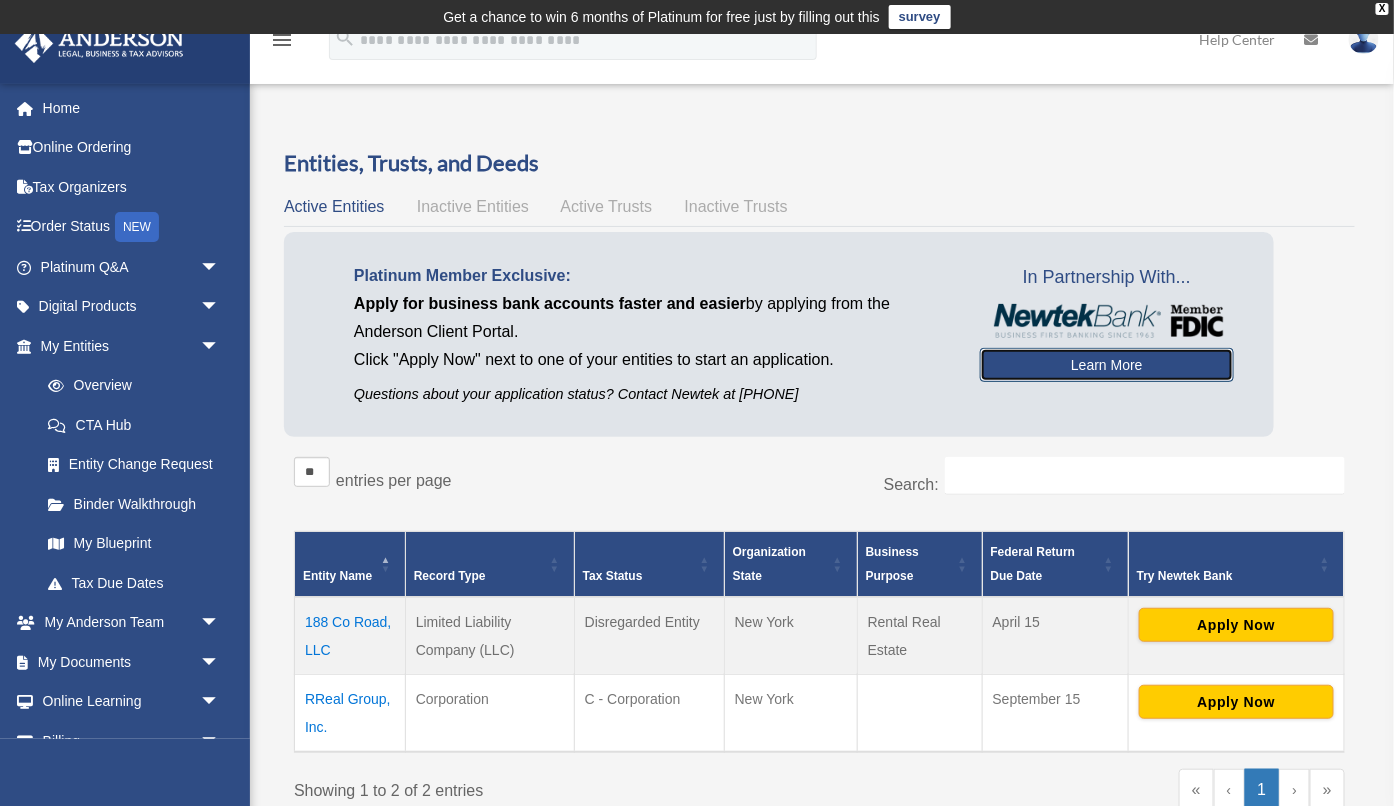 click on "Learn More" at bounding box center [1107, 365] 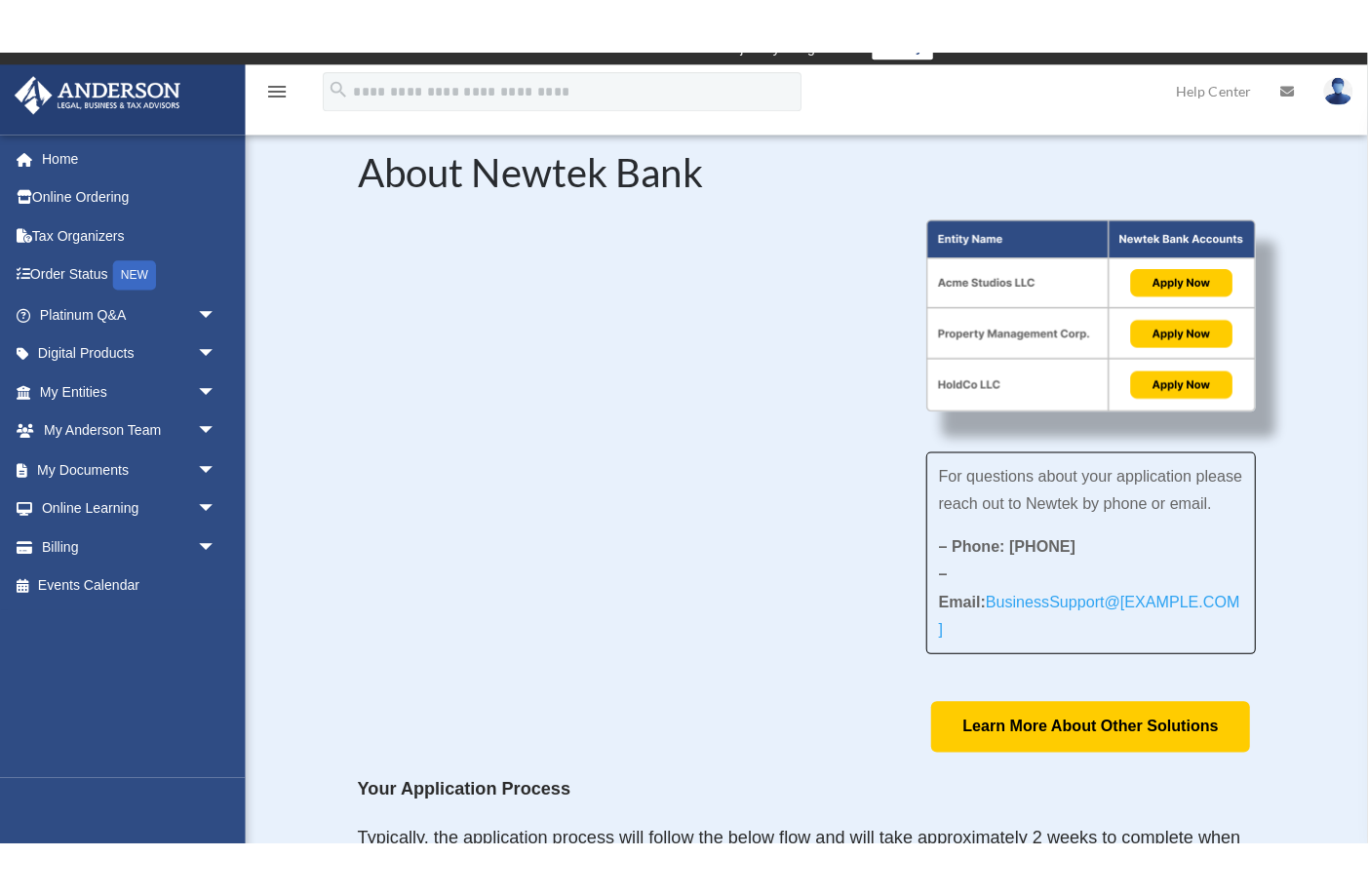 scroll, scrollTop: 22, scrollLeft: 0, axis: vertical 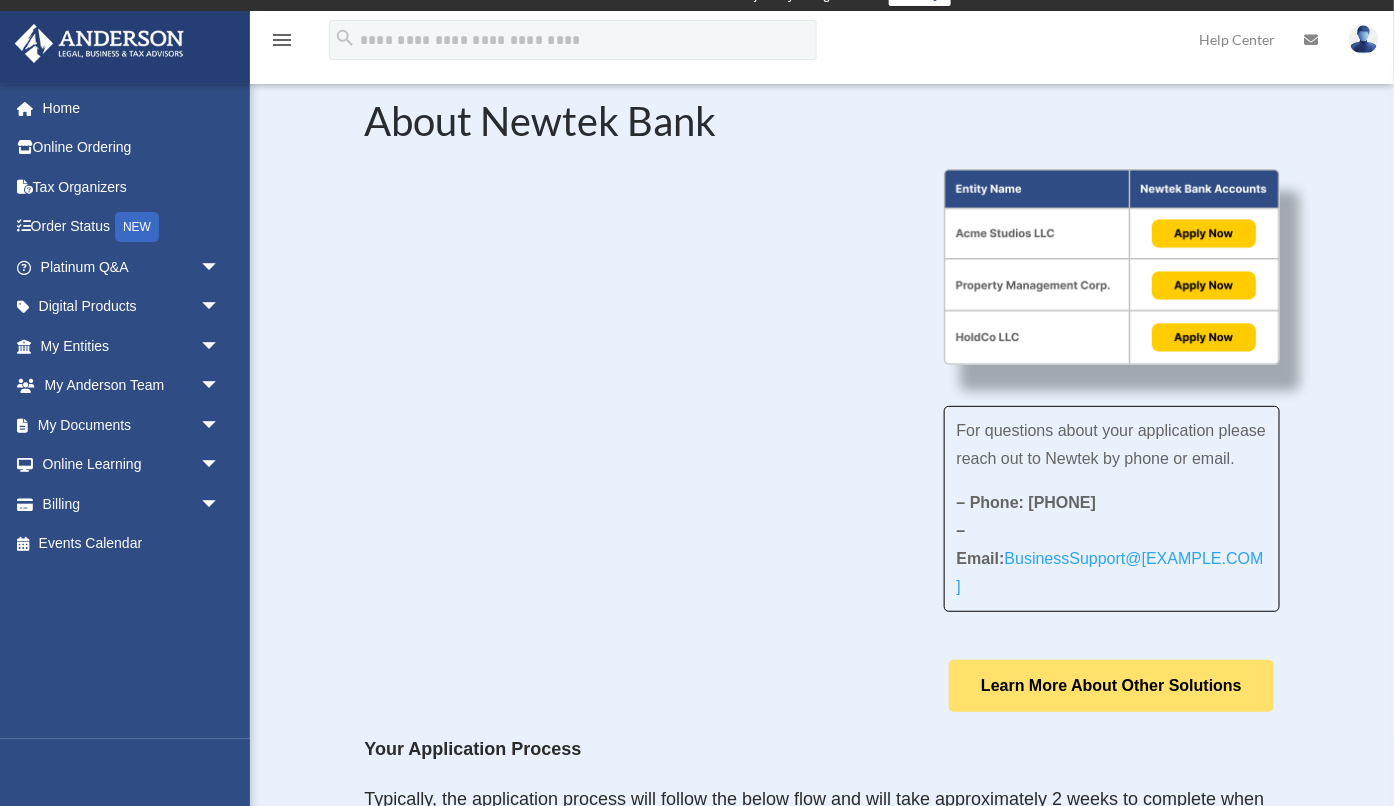 click on "Learn More About Other Solutions" at bounding box center (1111, 685) 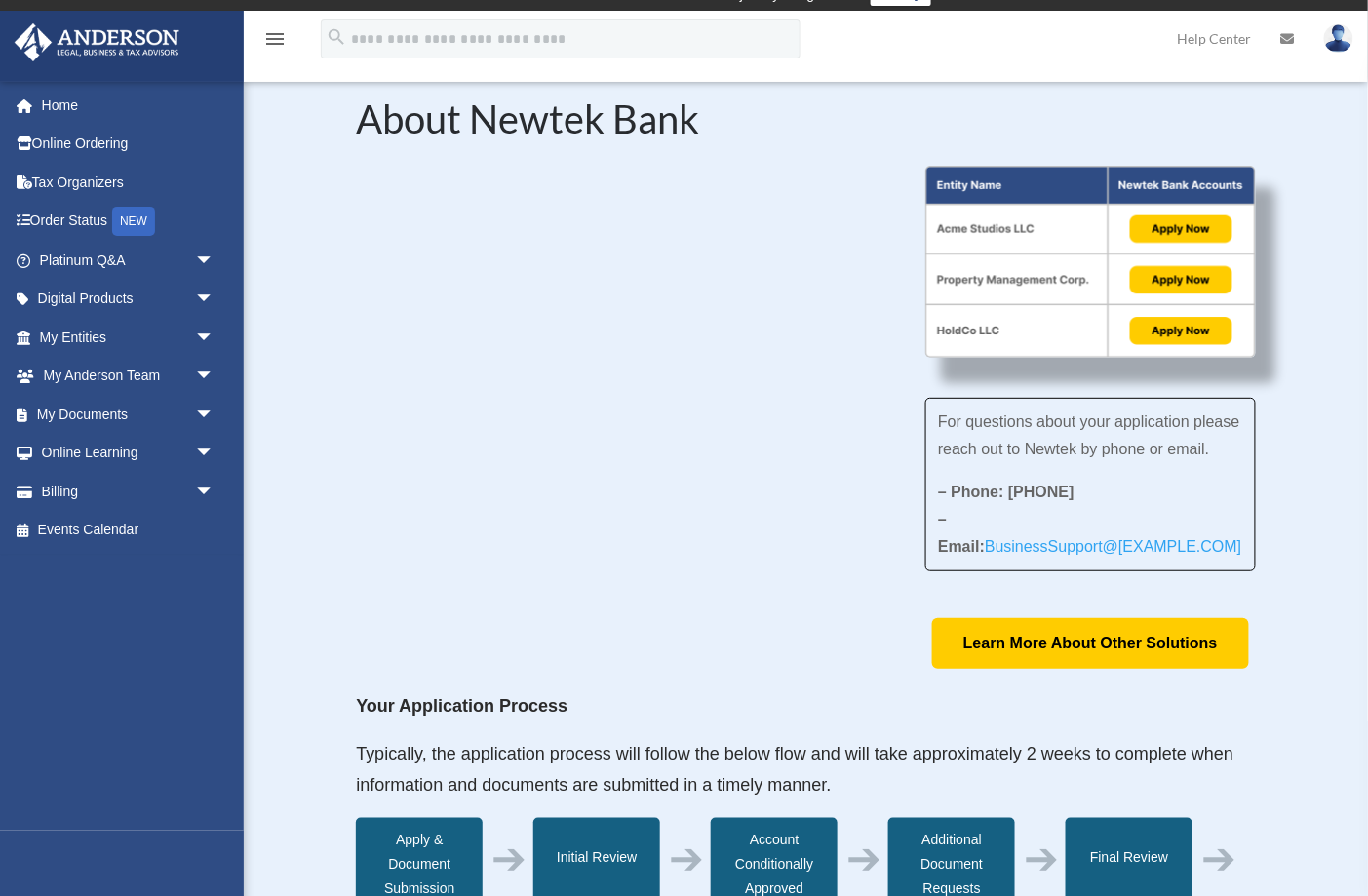click on "For questions about your application please reach out to Newtek by phone or email.
– Phone: [PHONE] – Email:  BusinessSupport@[EXAMPLE.COM]
Learn More About Other Solutions
Your Application Process
Typically, the application process will follow the below flow and will take approximately 2 weeks to complete when information and documents are submitted in a timely manner.
Apply & Document Submission
➔
Initial Review
➔
Account Conditionally Approved
➔
Additional Document Requests
➔
Final Review
➔
Account Opened" at bounding box center [805, 913] 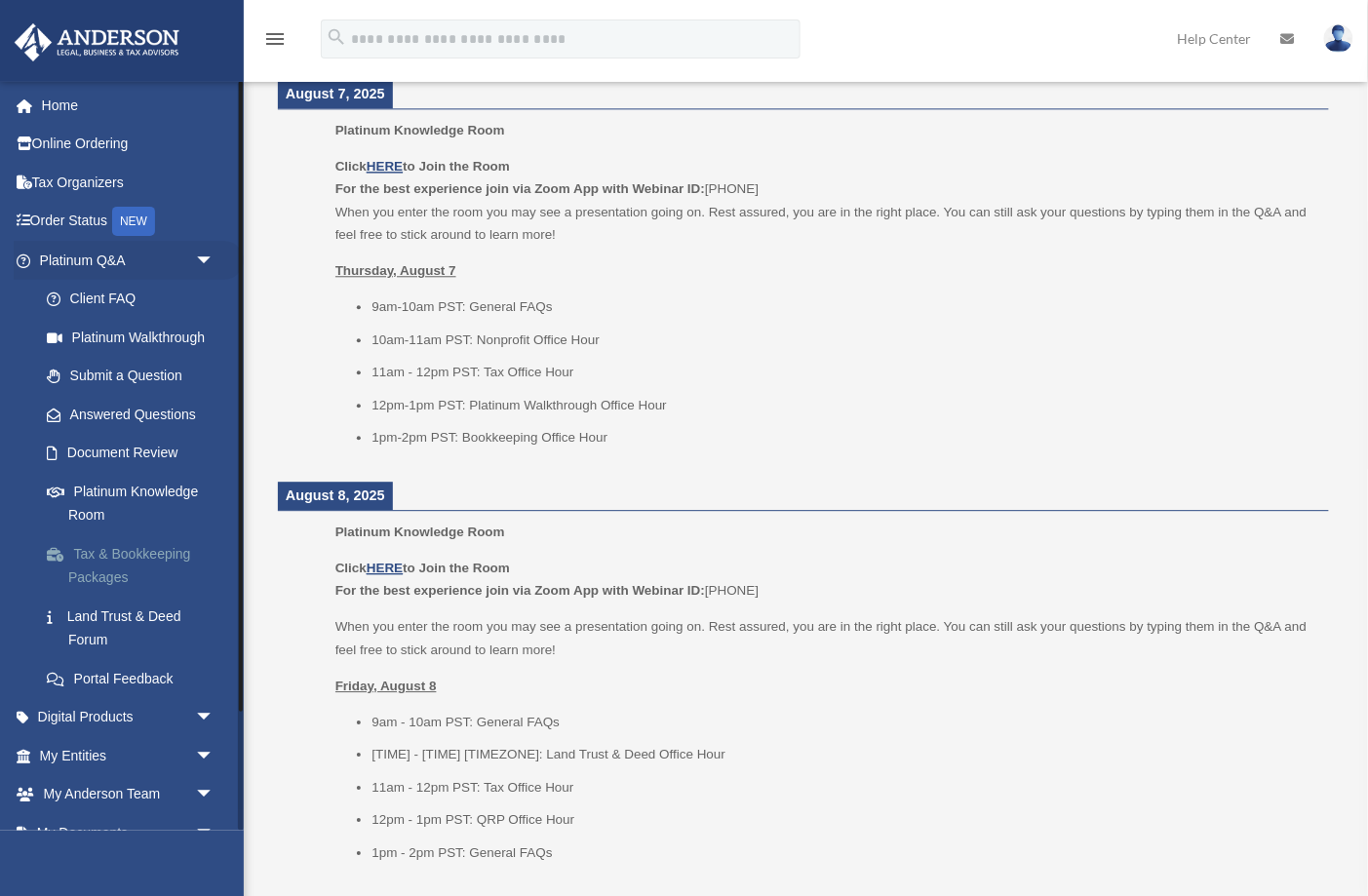 scroll, scrollTop: 1274, scrollLeft: 0, axis: vertical 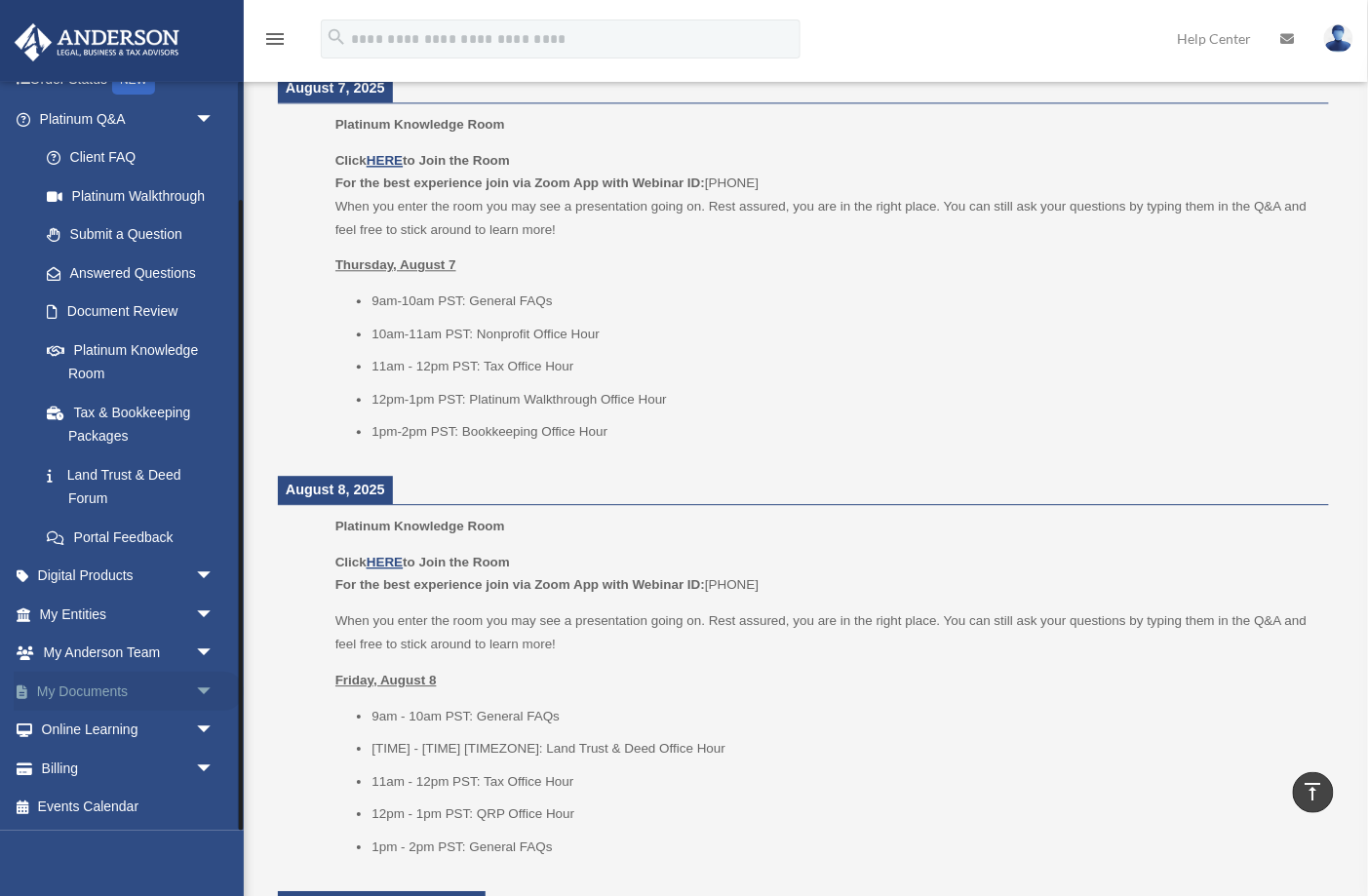 click on "arrow_drop_down" at bounding box center [215, 691] 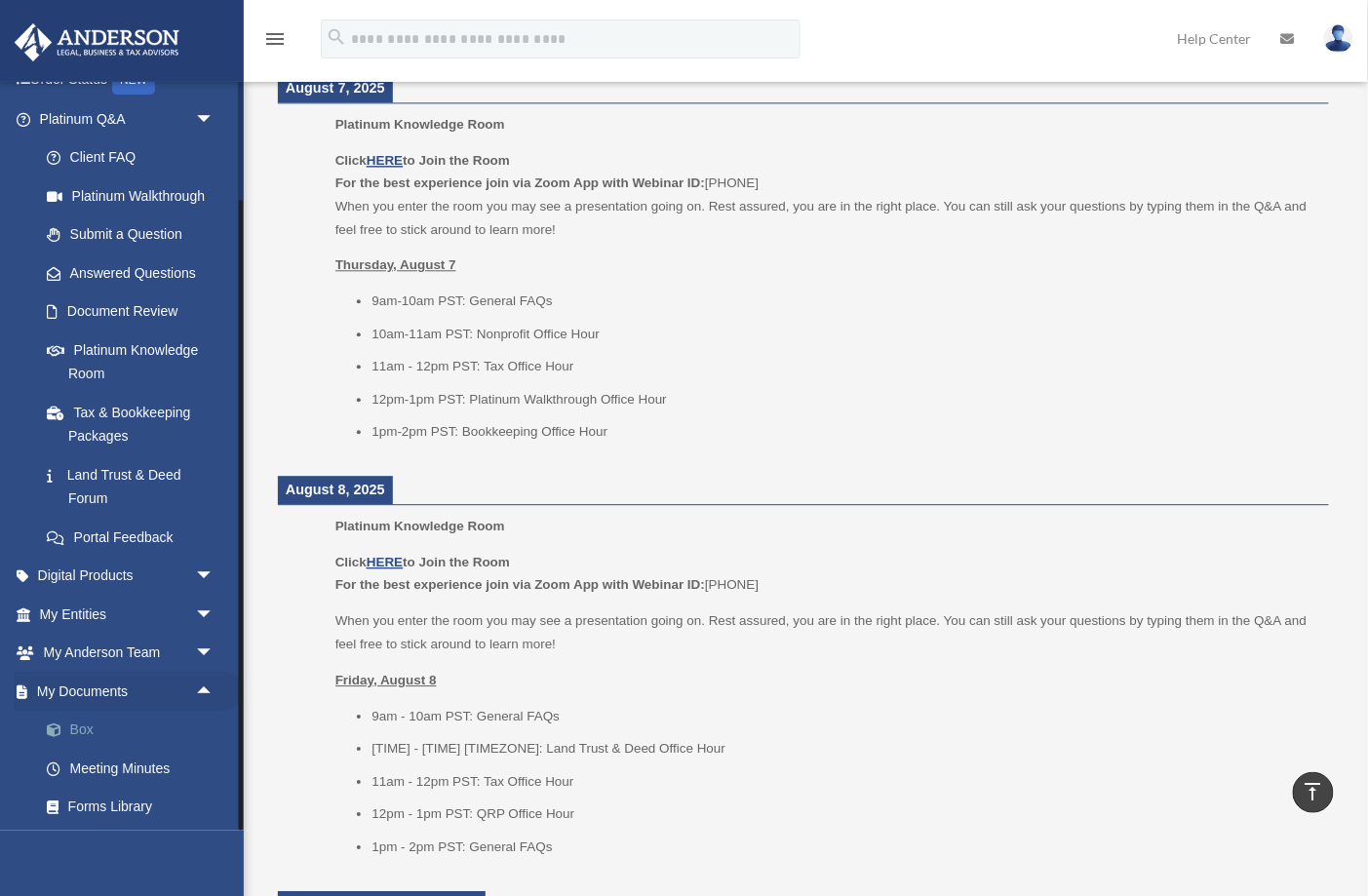 click on "Box" at bounding box center (136, 730) 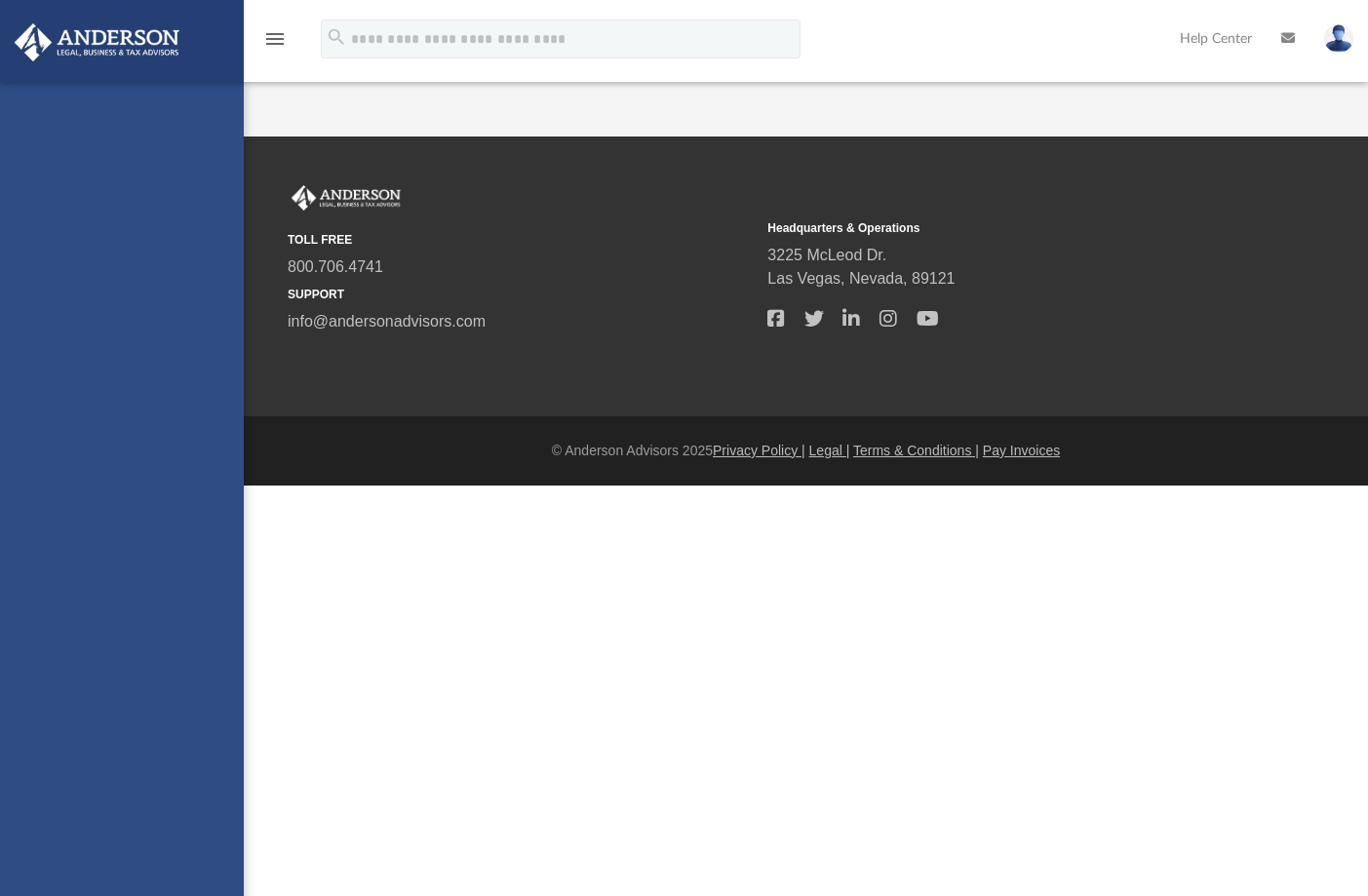 scroll, scrollTop: 0, scrollLeft: 0, axis: both 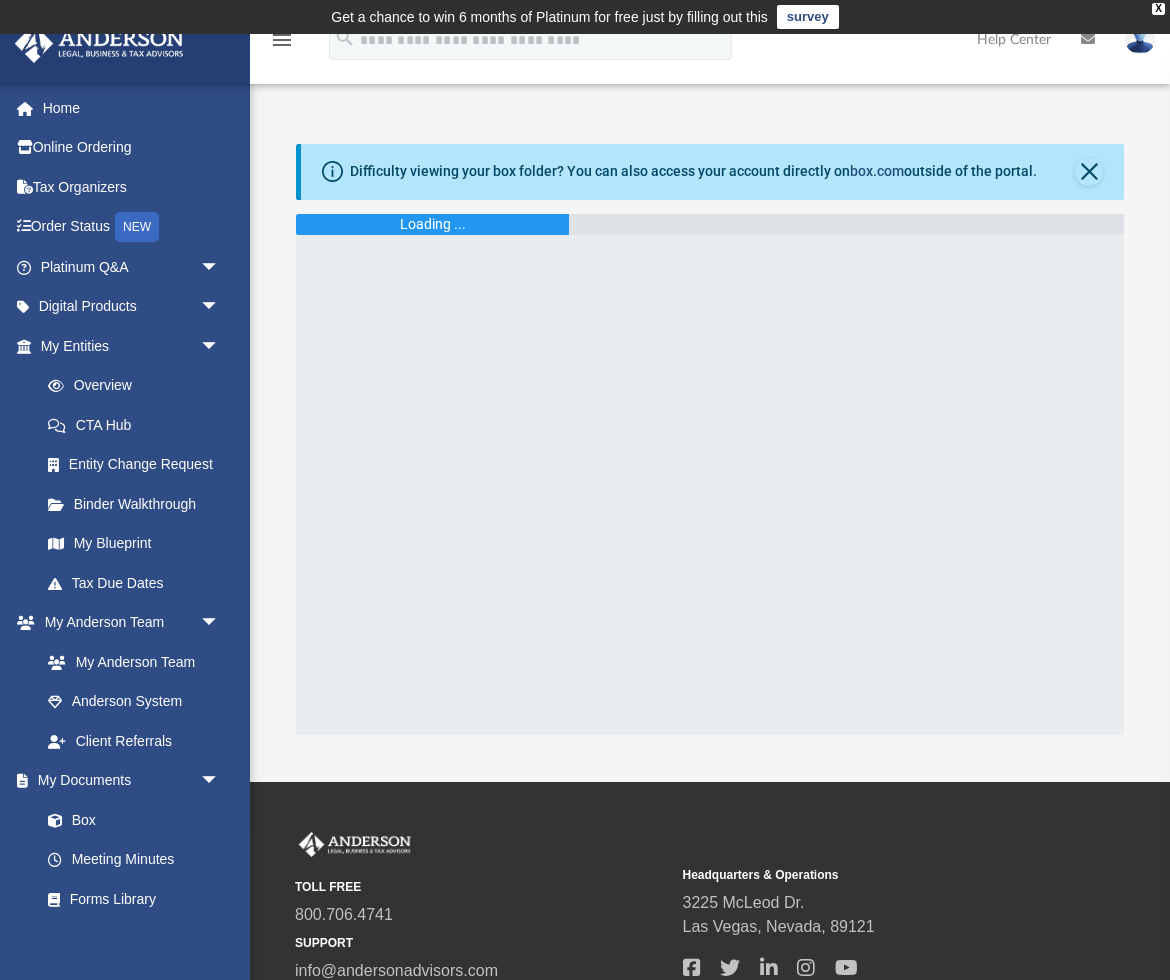 click on "box.com" 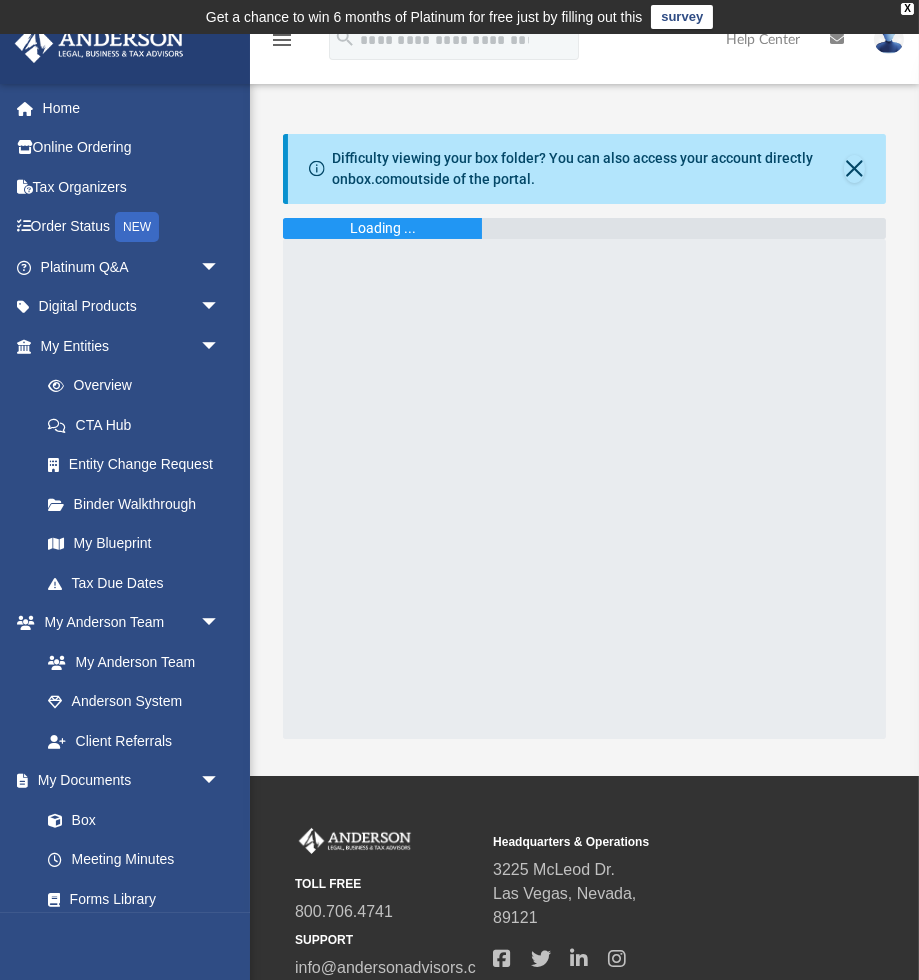 click on "Difficulty viewing your box folder? You can also access your account directly on  box.com  outside of the portal." at bounding box center [586, 169] 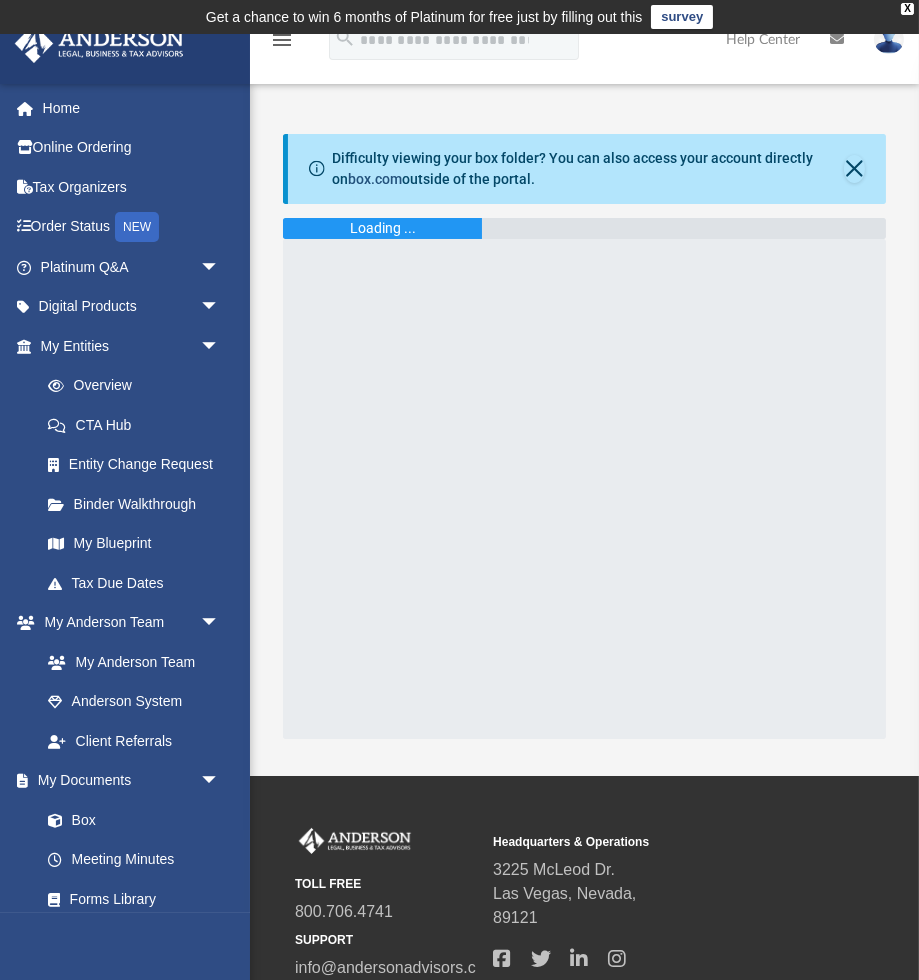 click on "box.com" 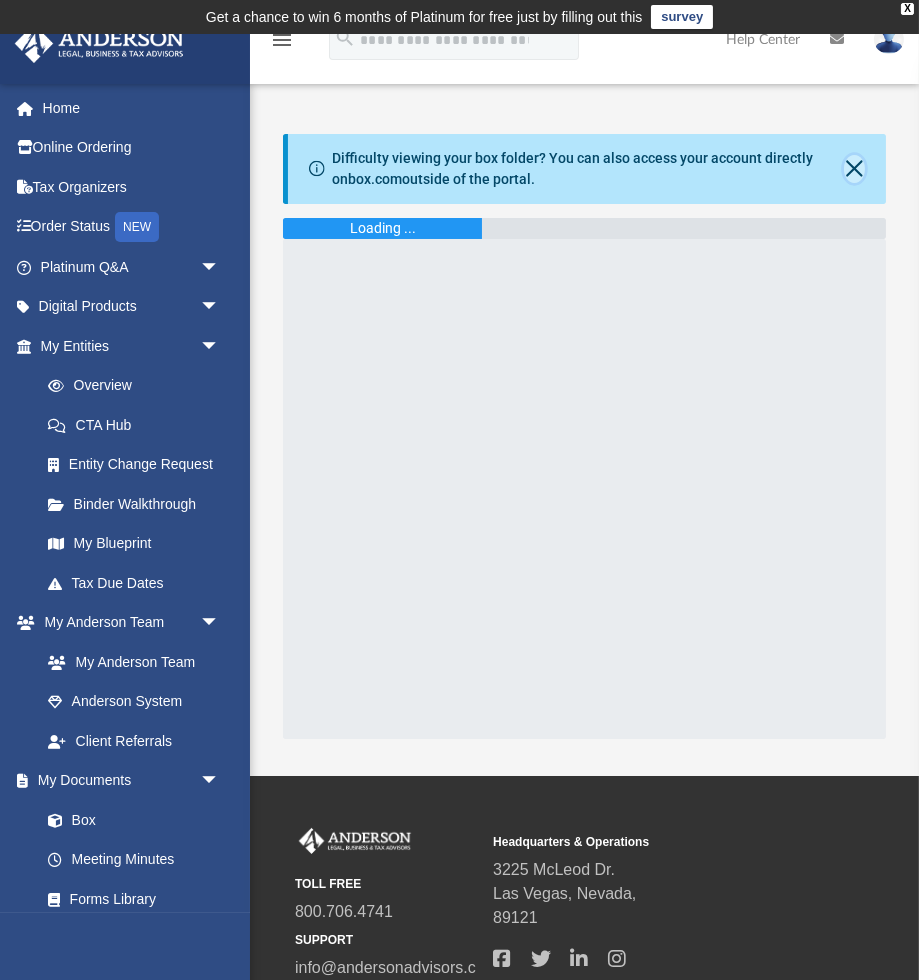 click 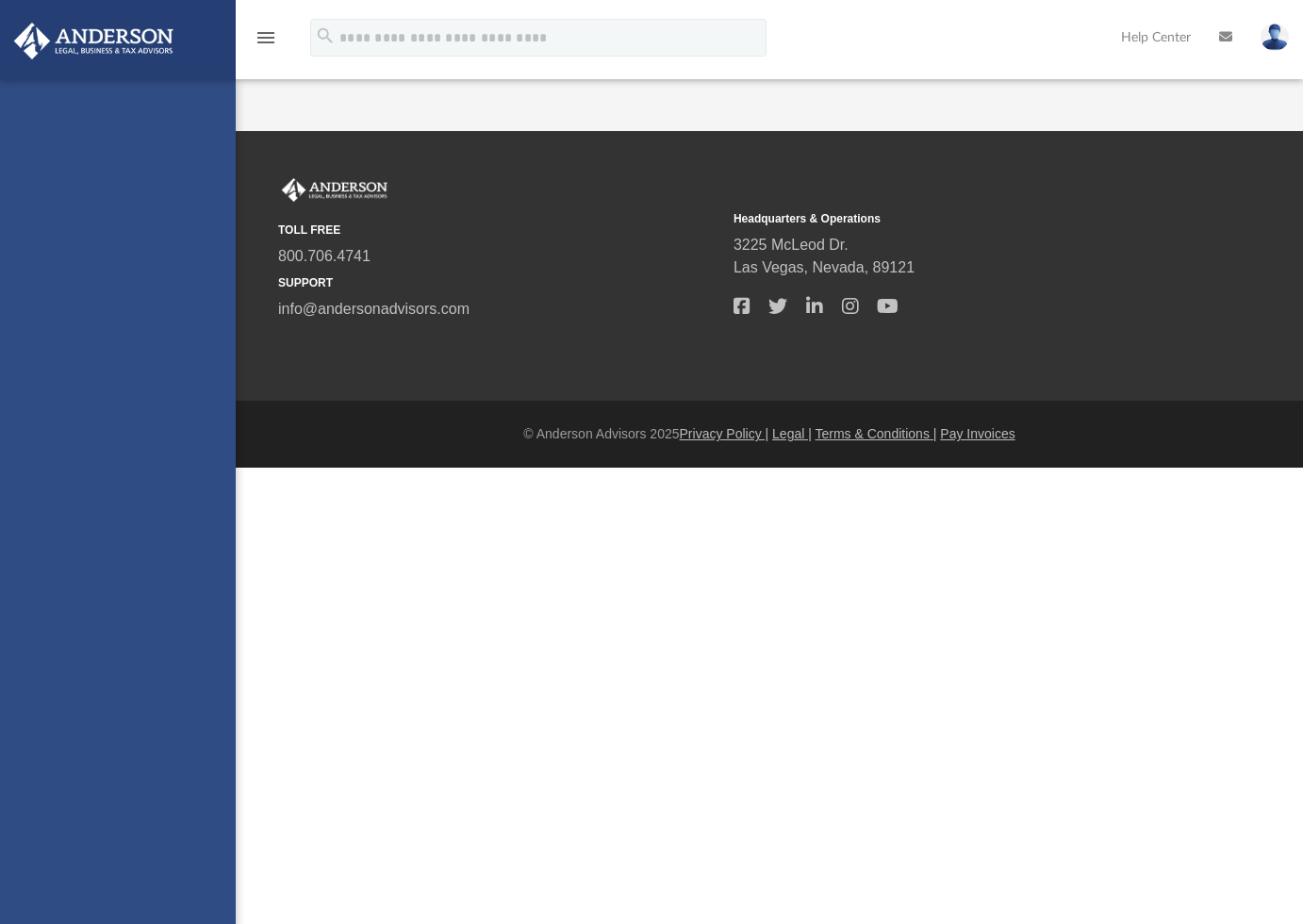 scroll, scrollTop: 0, scrollLeft: 0, axis: both 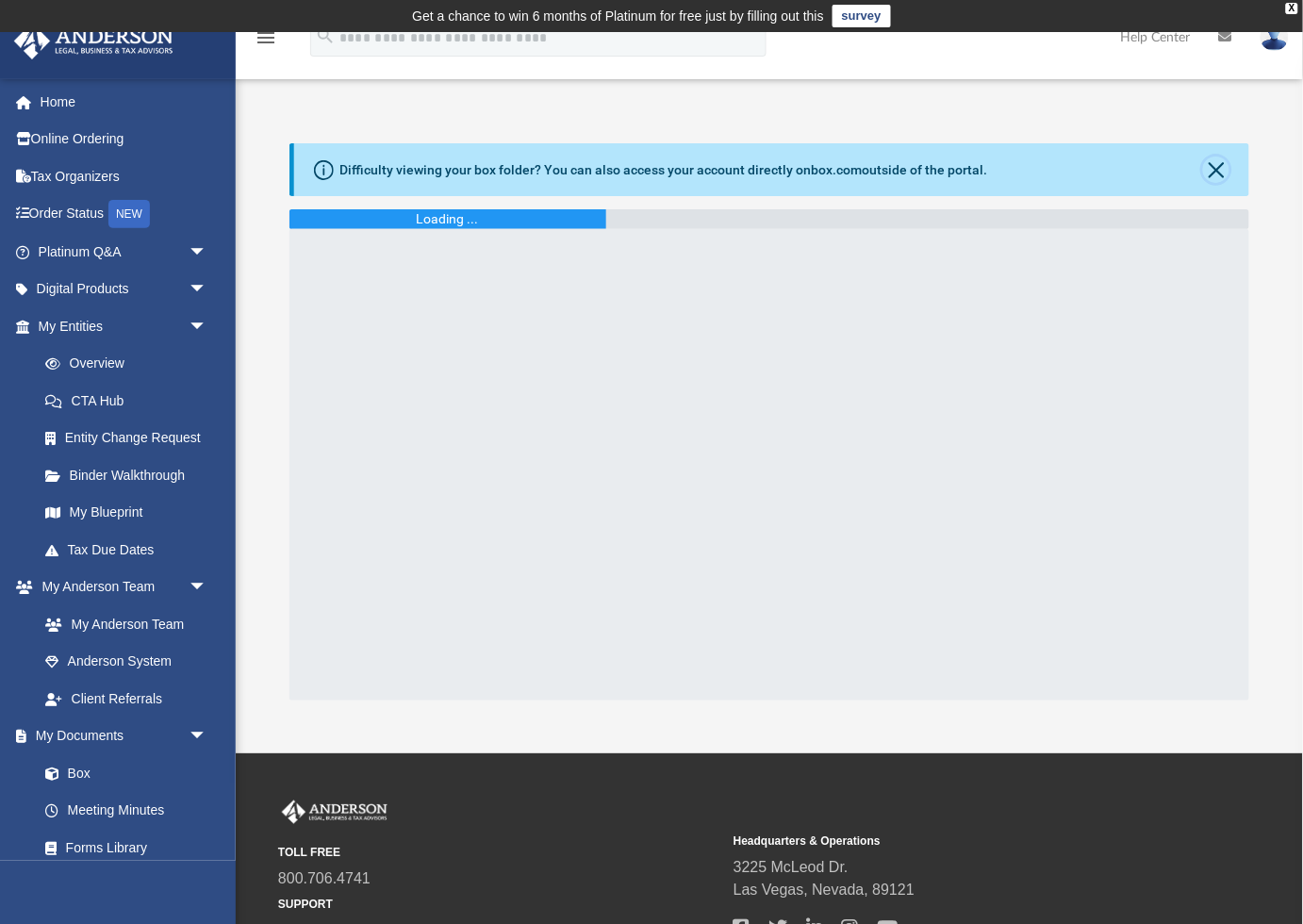 click 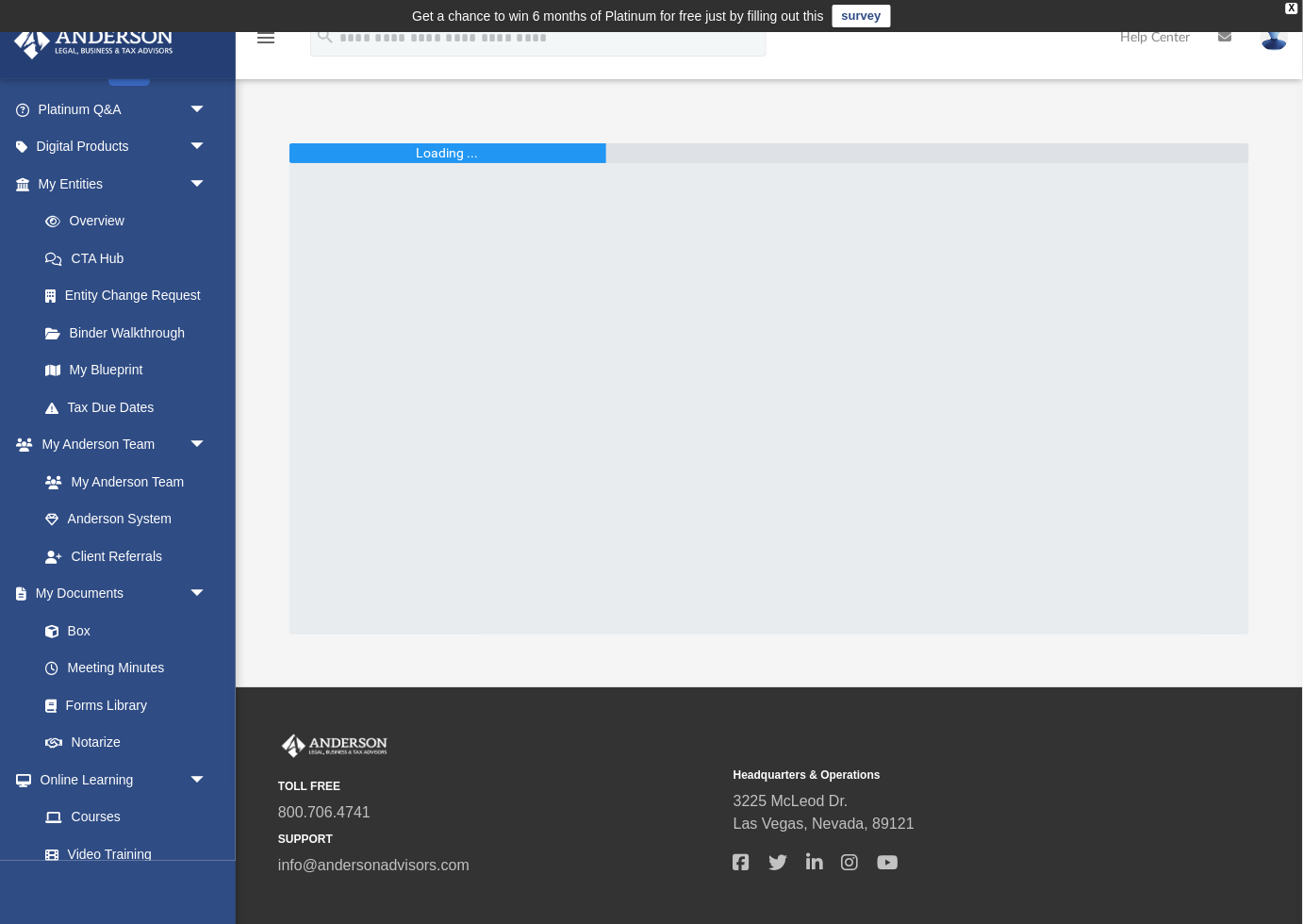 scroll, scrollTop: 270, scrollLeft: 0, axis: vertical 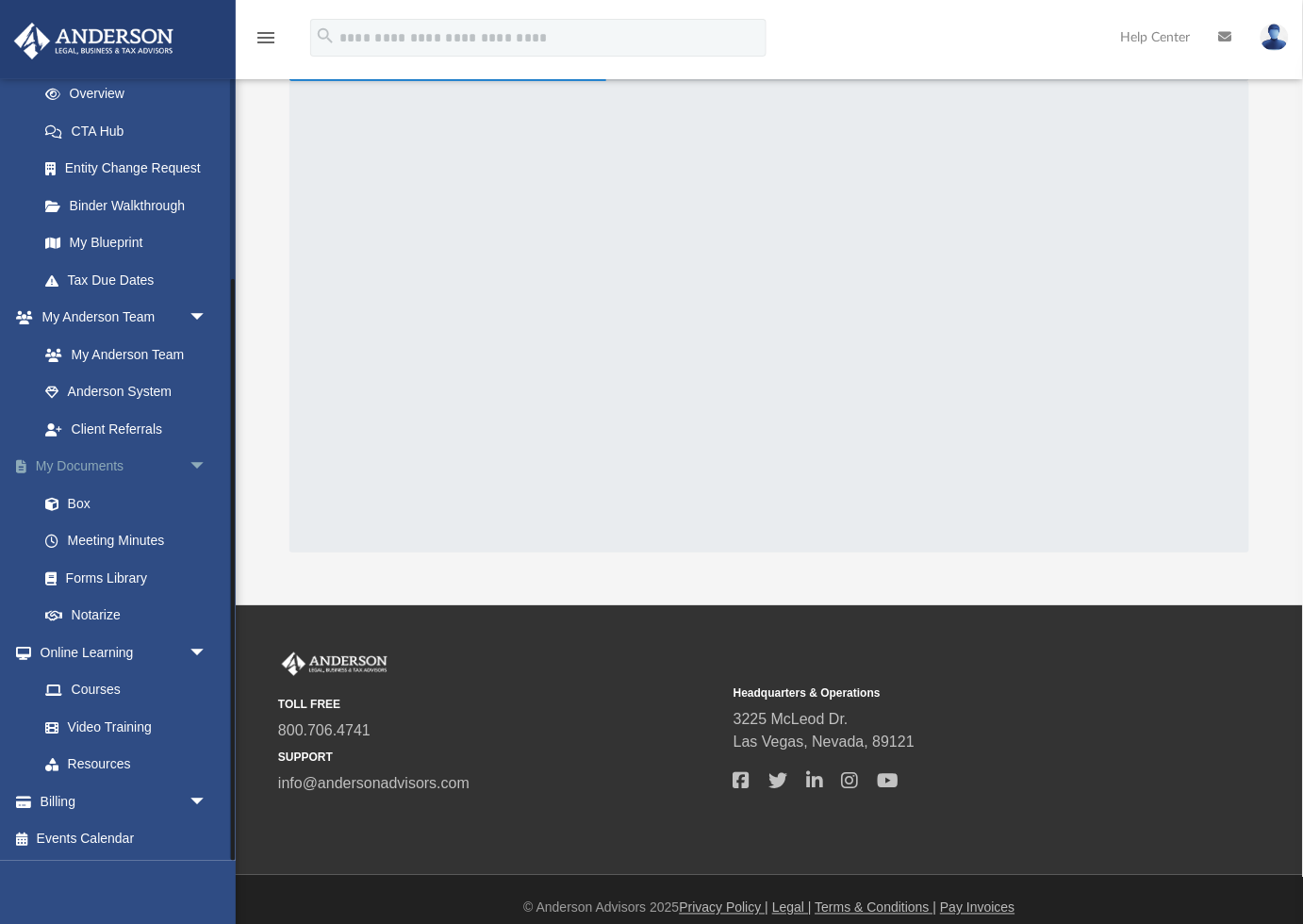 click on "My Documents arrow_drop_down" at bounding box center (124, 467) 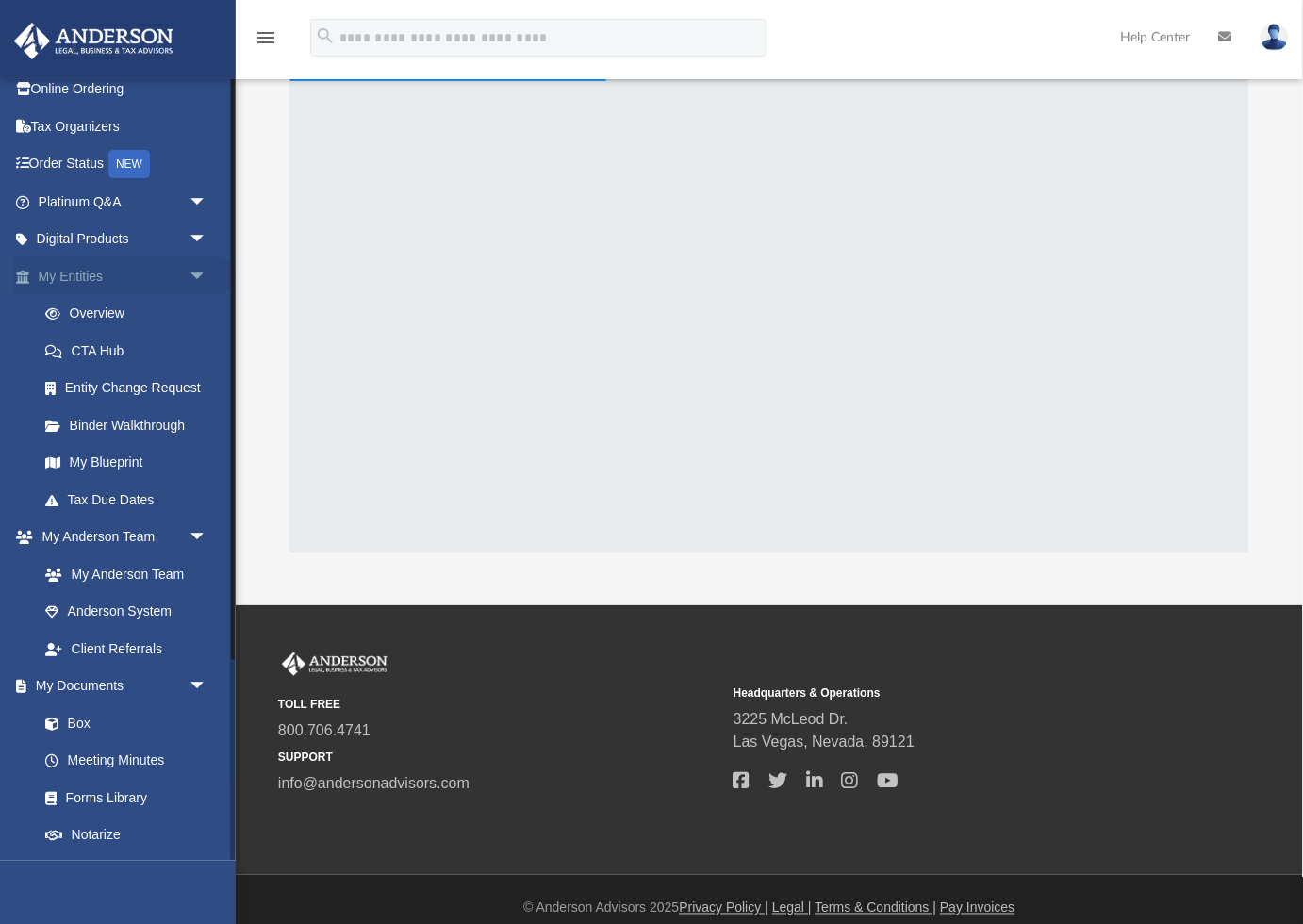 scroll, scrollTop: 0, scrollLeft: 0, axis: both 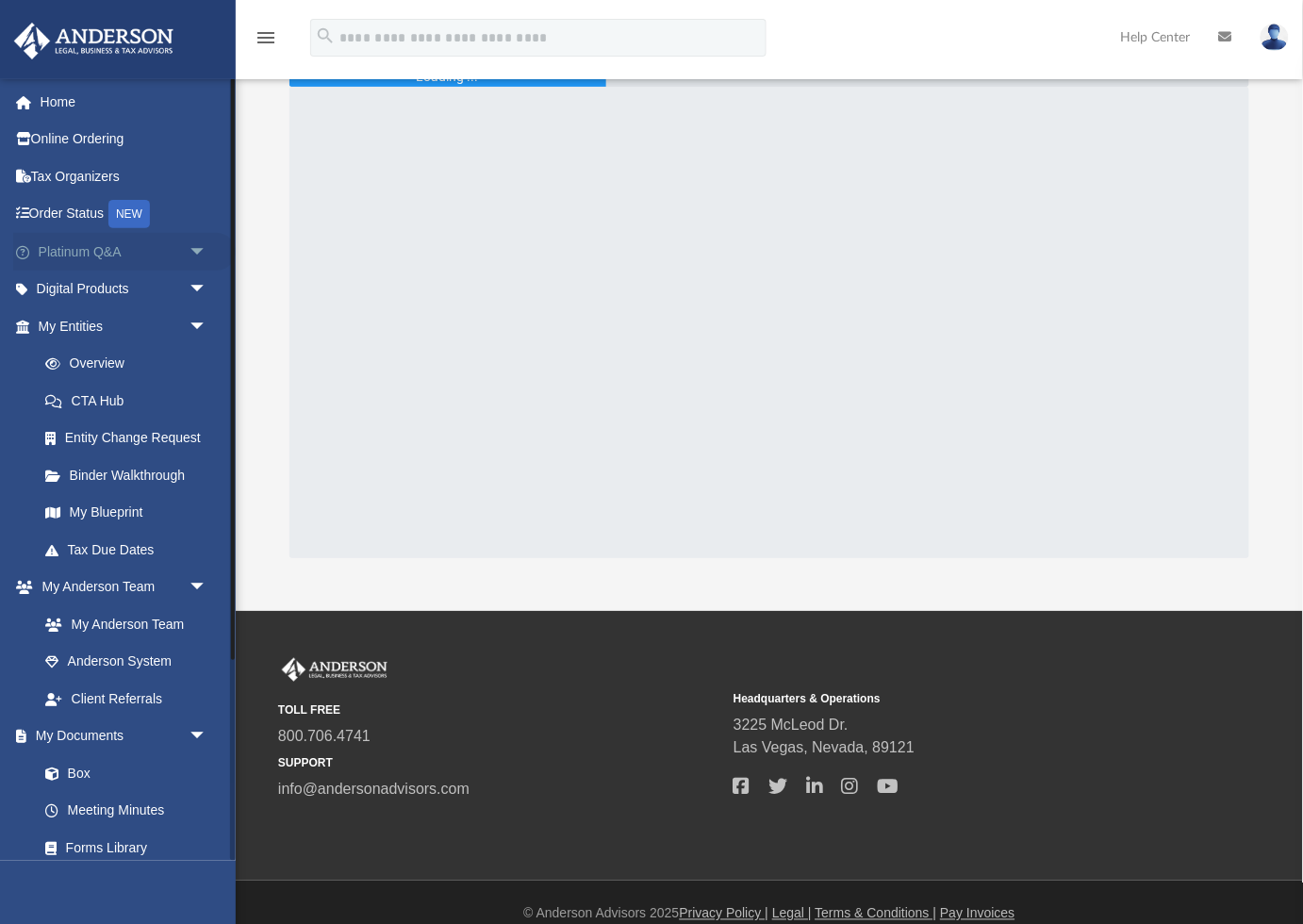 click on "Platinum Q&A arrow_drop_down" at bounding box center [124, 252] 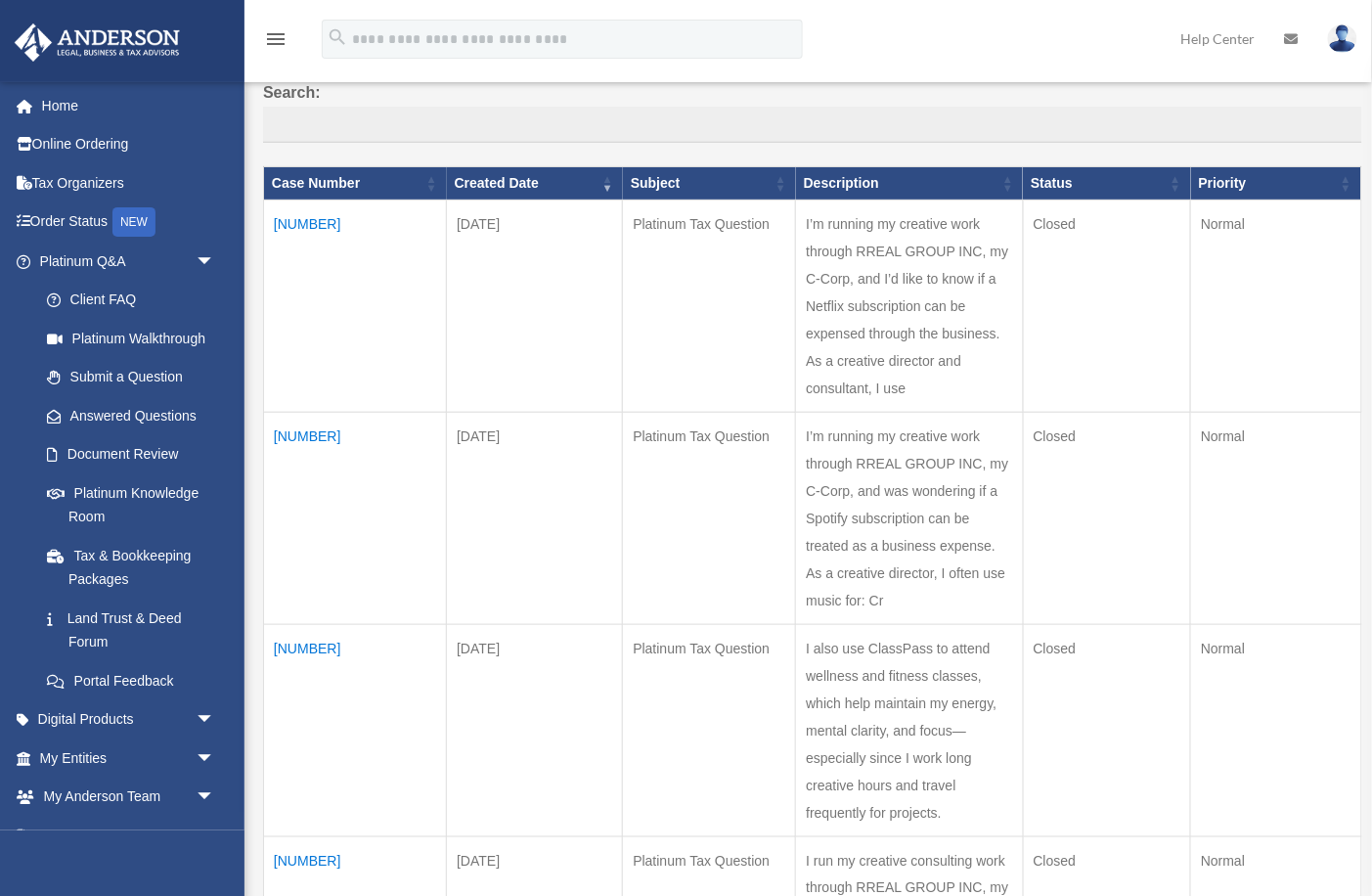scroll, scrollTop: 194, scrollLeft: 0, axis: vertical 